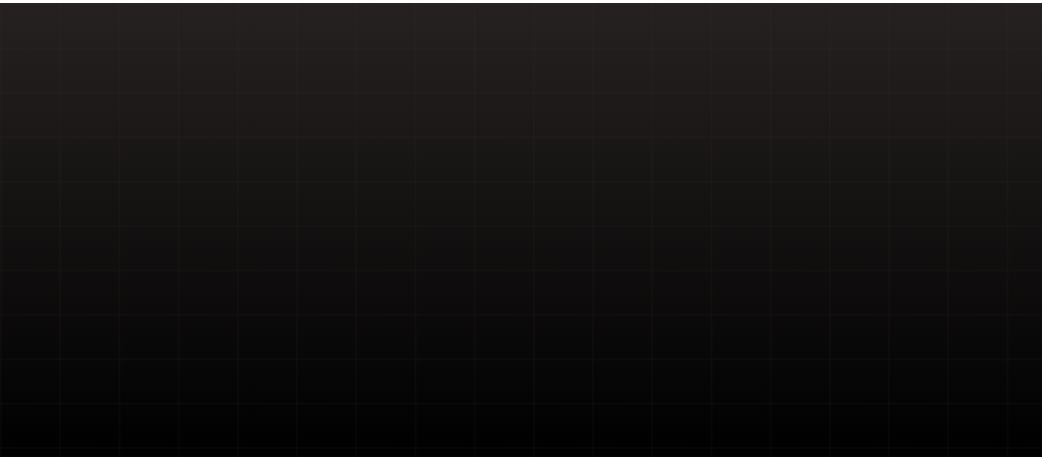 scroll, scrollTop: 0, scrollLeft: 0, axis: both 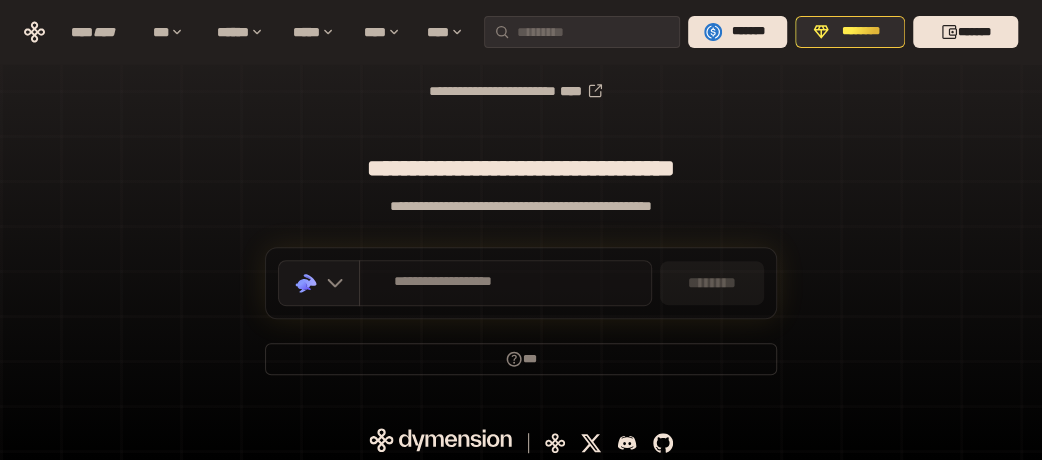click on "**********" at bounding box center (443, 282) 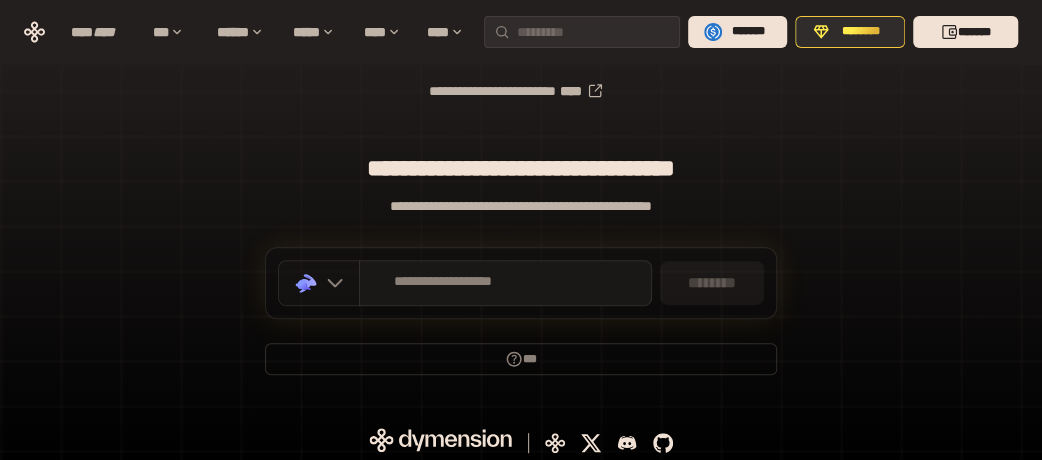 click at bounding box center (330, 283) 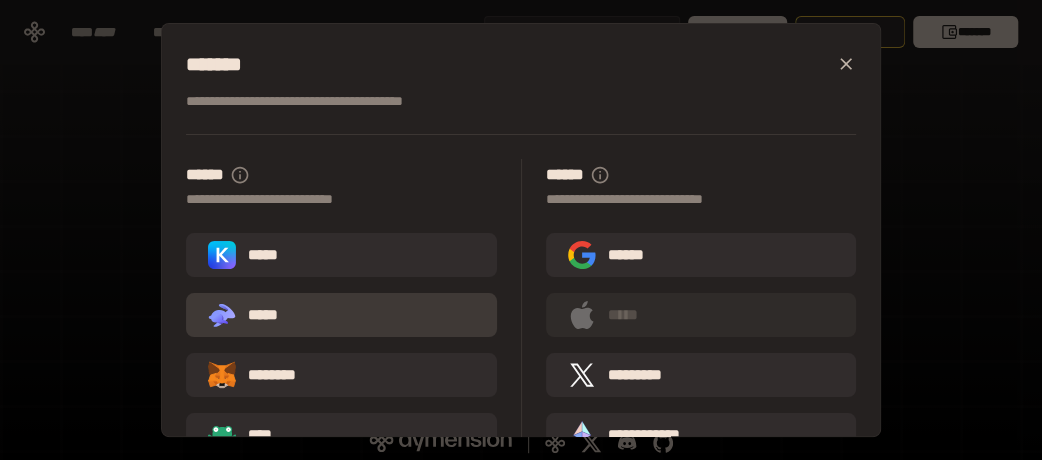click on ".st0{fill:url(#SVGID_1_);}
.st1{fill-rule:evenodd;clip-rule:evenodd;fill:url(#SVGID_00000161597173617360504640000012432366591255278478_);}
.st2{fill-rule:evenodd;clip-rule:evenodd;fill:url(#SVGID_00000021803777515098205300000017382971856690286485_);}
.st3{fill:url(#SVGID_00000031192219548086493050000012287181694732331425_);}
*****" at bounding box center [251, 315] 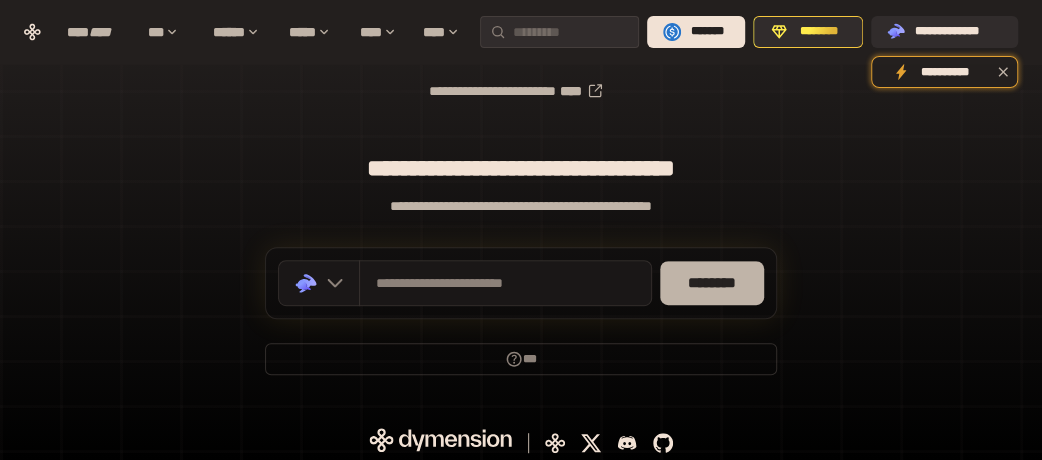 scroll, scrollTop: 321, scrollLeft: 0, axis: vertical 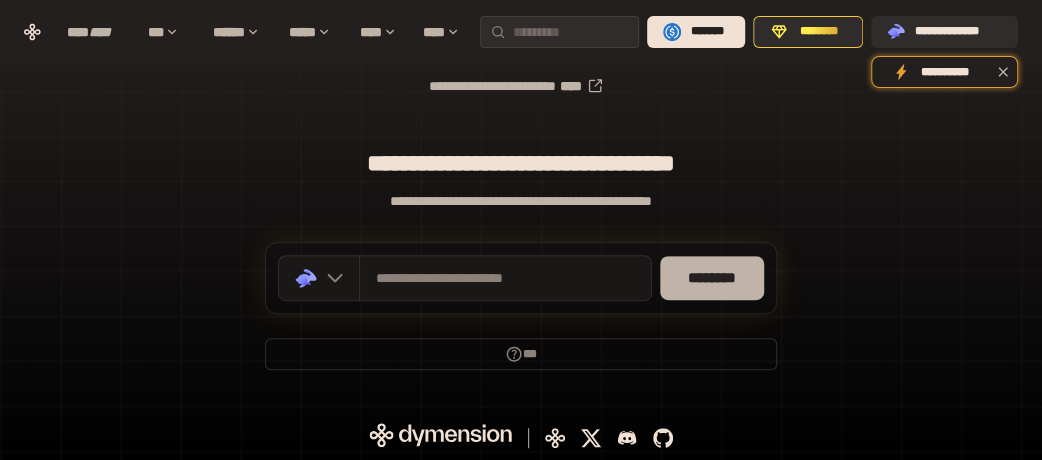 click on "********" at bounding box center (712, 278) 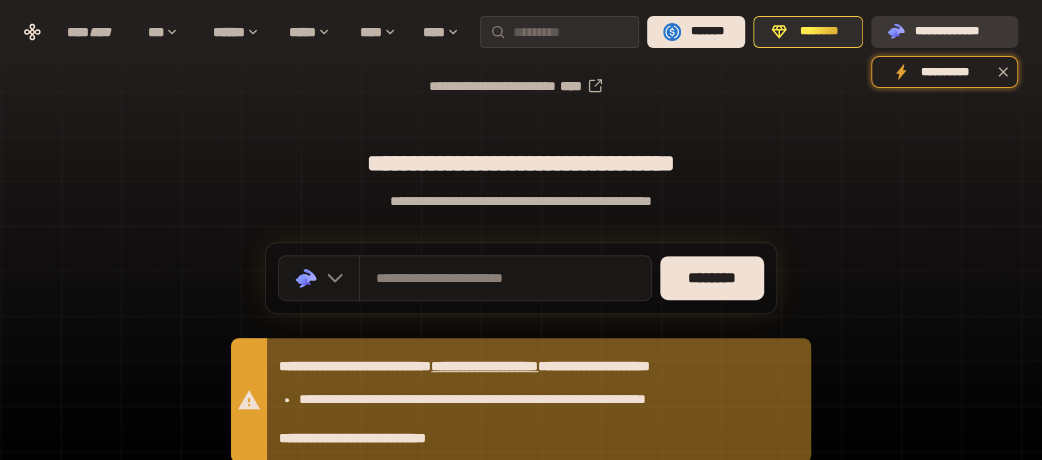 click on "**********" at bounding box center (944, 32) 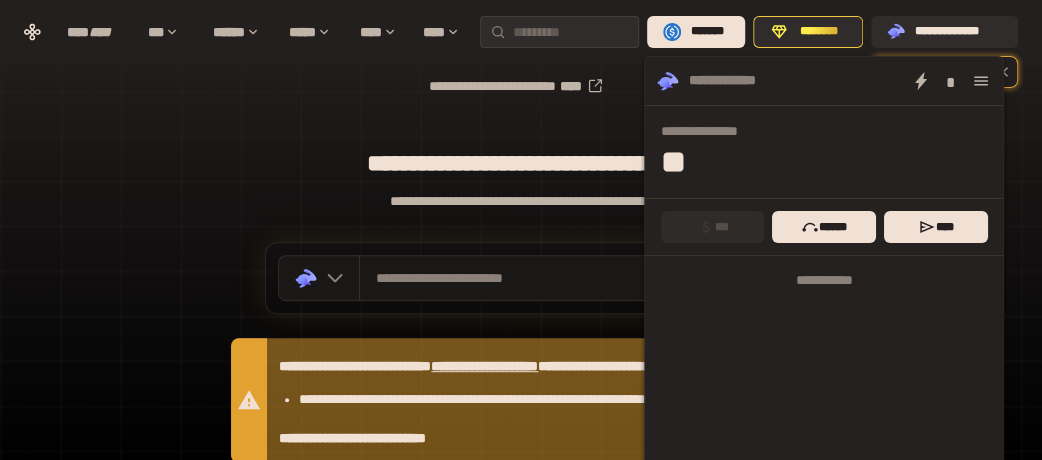 click 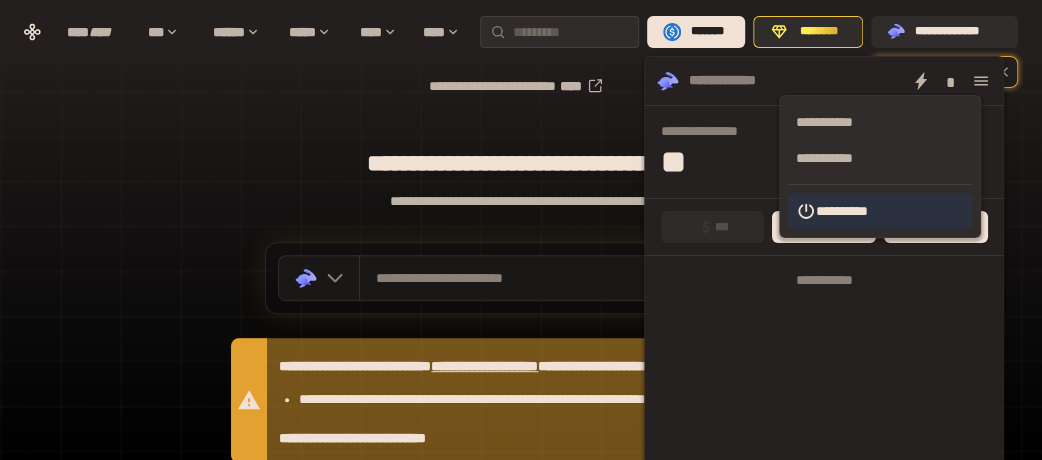 click on "**********" at bounding box center (880, 211) 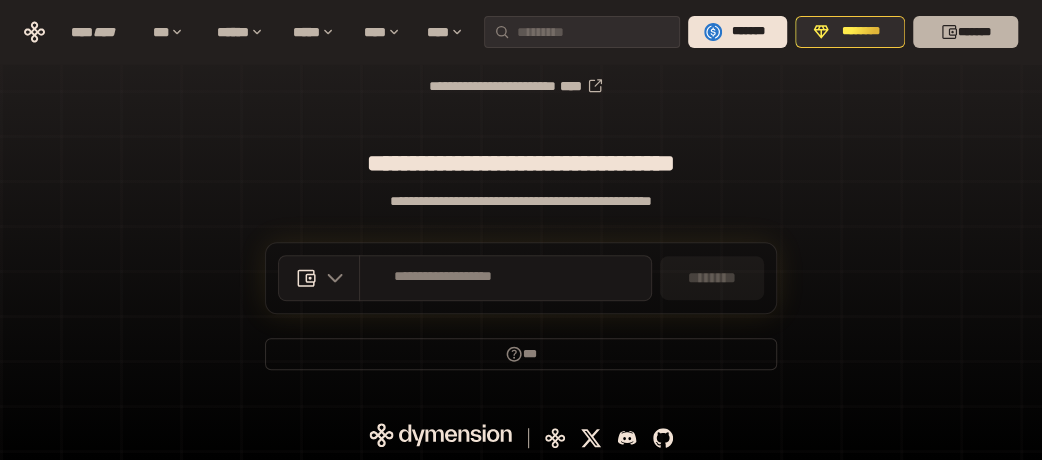 click on "*******" at bounding box center [965, 32] 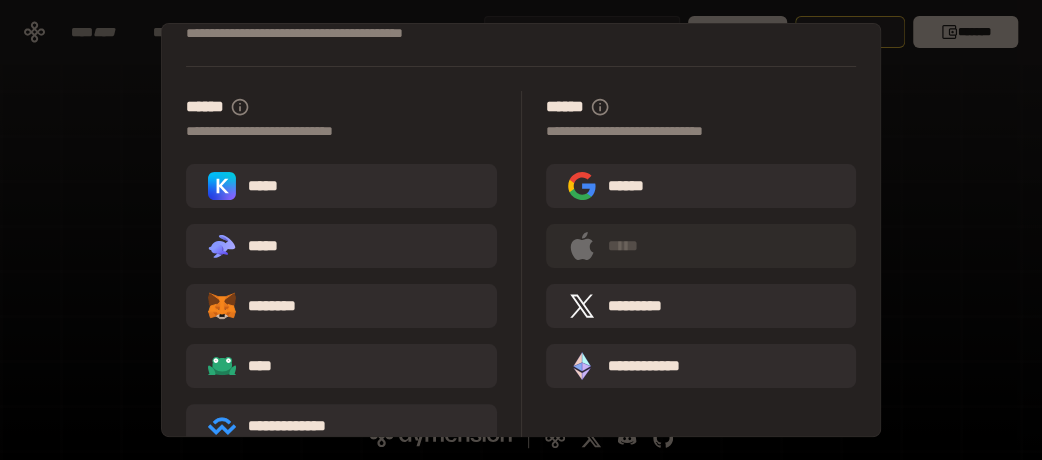 scroll, scrollTop: 102, scrollLeft: 0, axis: vertical 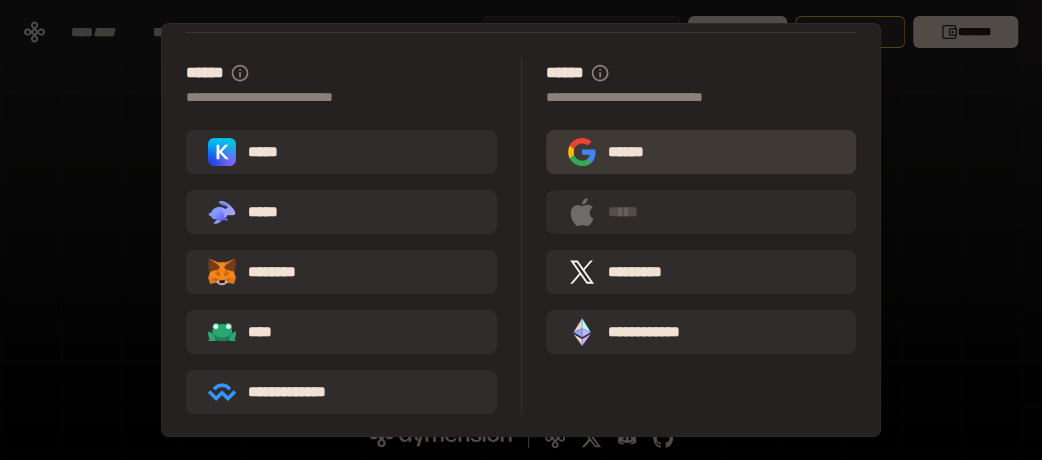 click on "******" at bounding box center [701, 152] 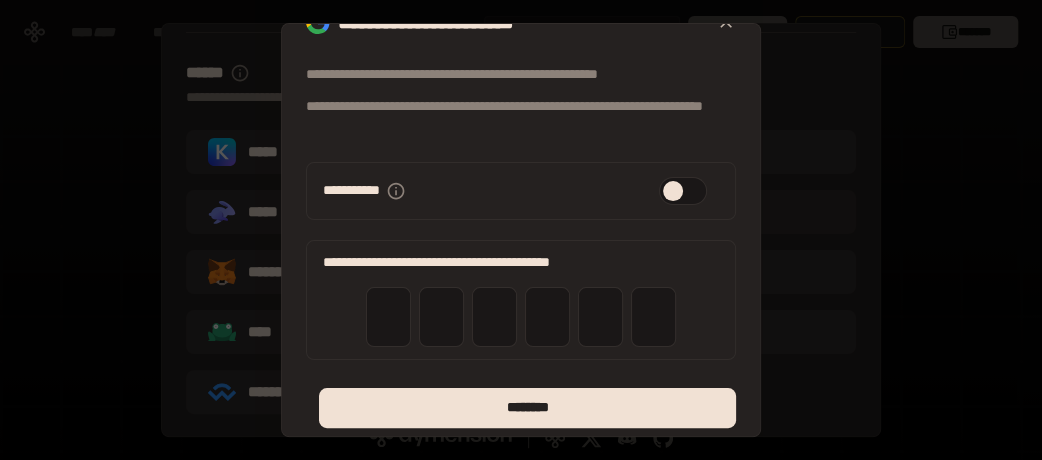 scroll, scrollTop: 55, scrollLeft: 0, axis: vertical 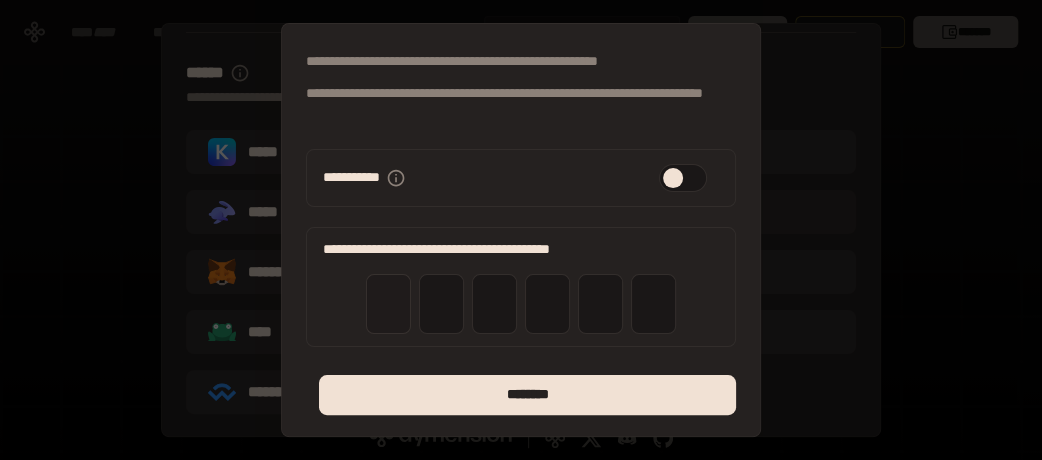click at bounding box center (388, 304) 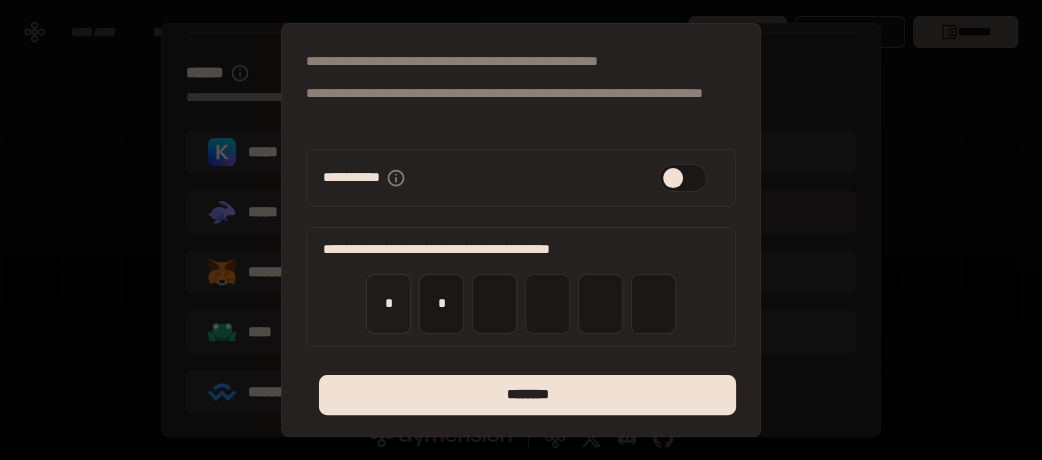 type on "*" 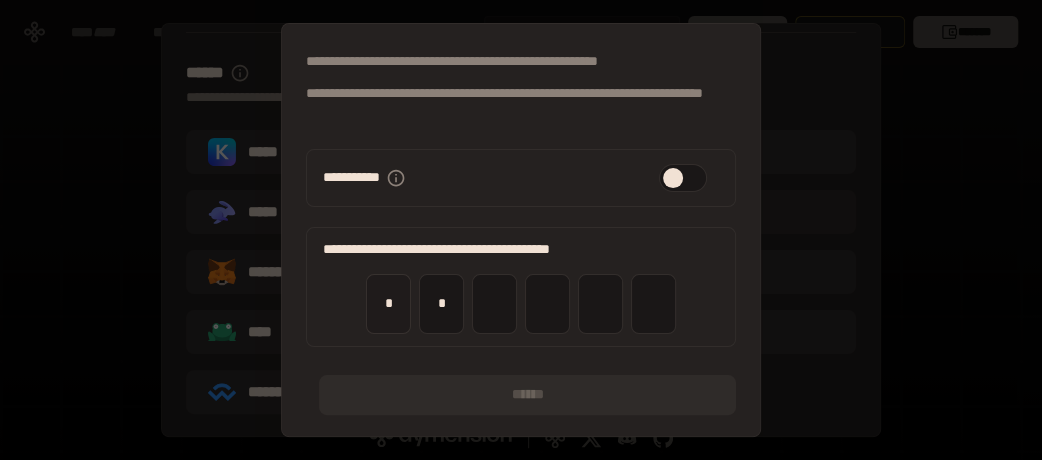 type on "*" 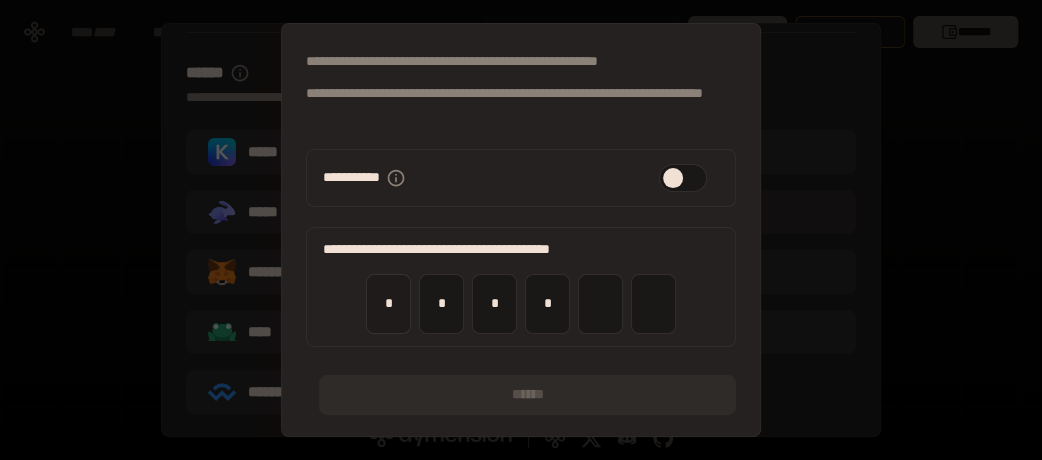 type on "*" 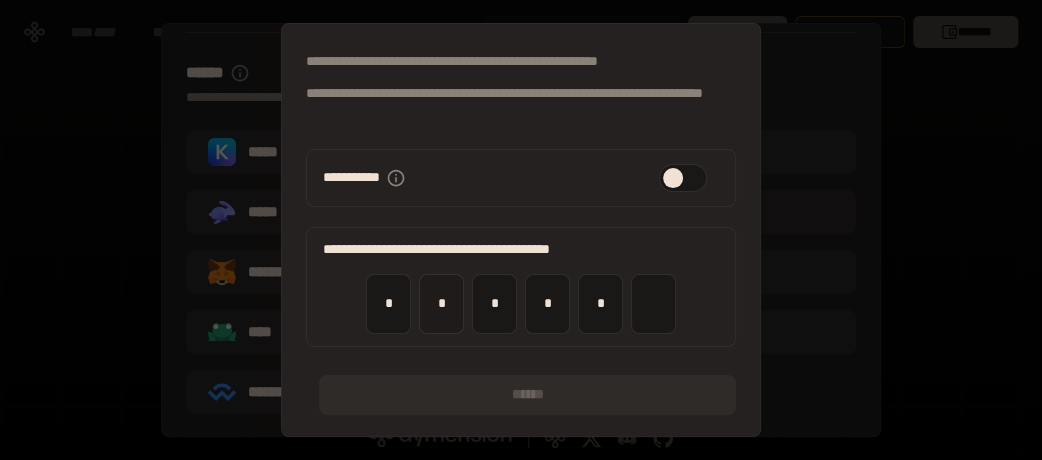 type on "*" 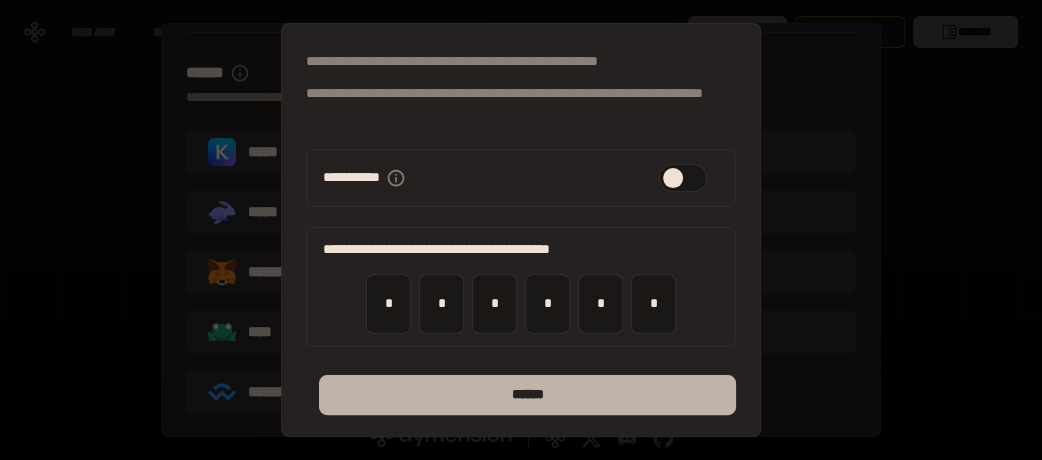 click on "******" at bounding box center (527, 395) 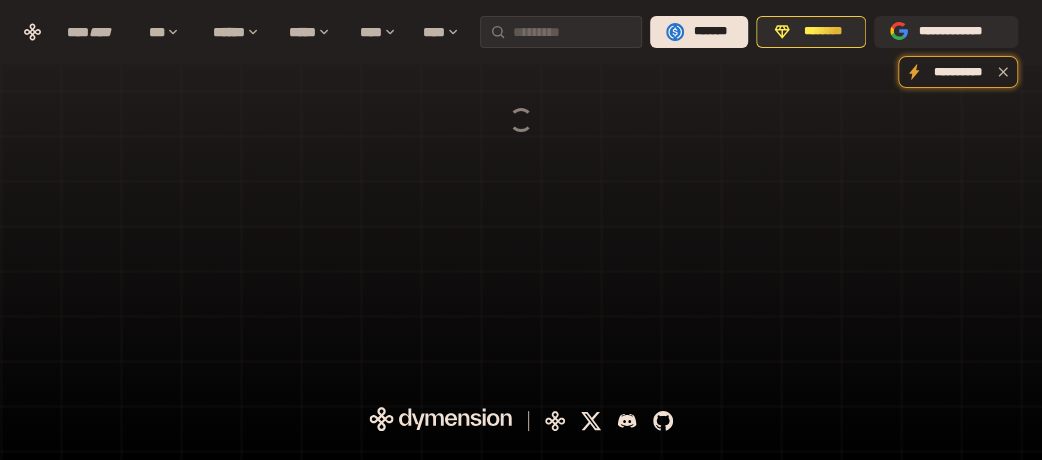 scroll, scrollTop: 0, scrollLeft: 0, axis: both 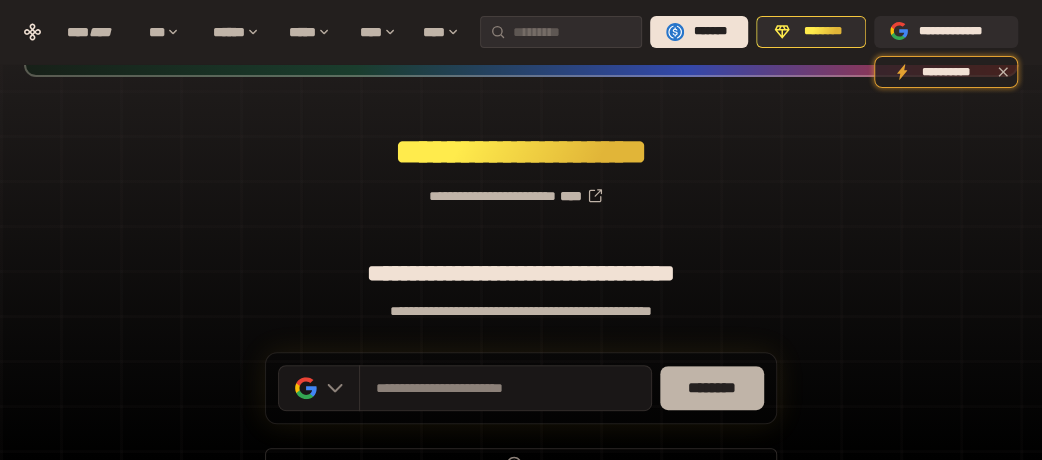 click on "********" at bounding box center [712, 388] 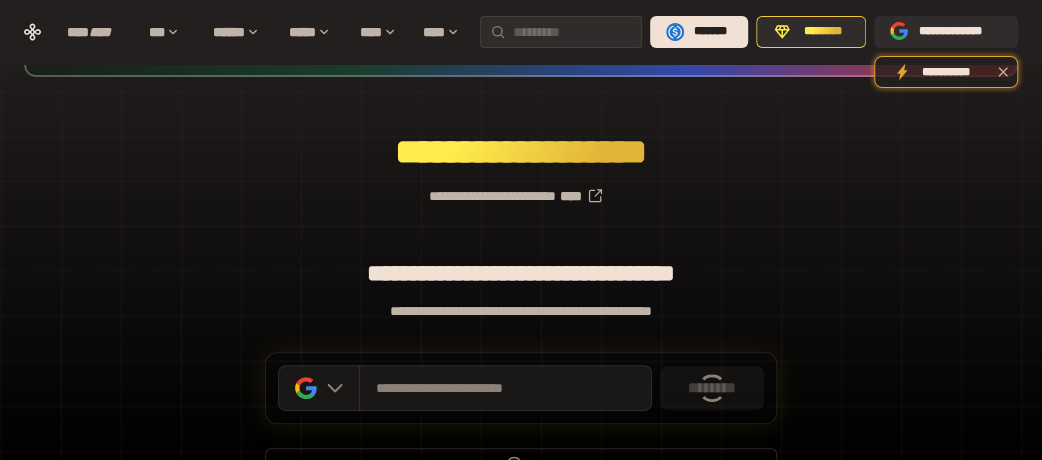 scroll, scrollTop: 316, scrollLeft: 0, axis: vertical 